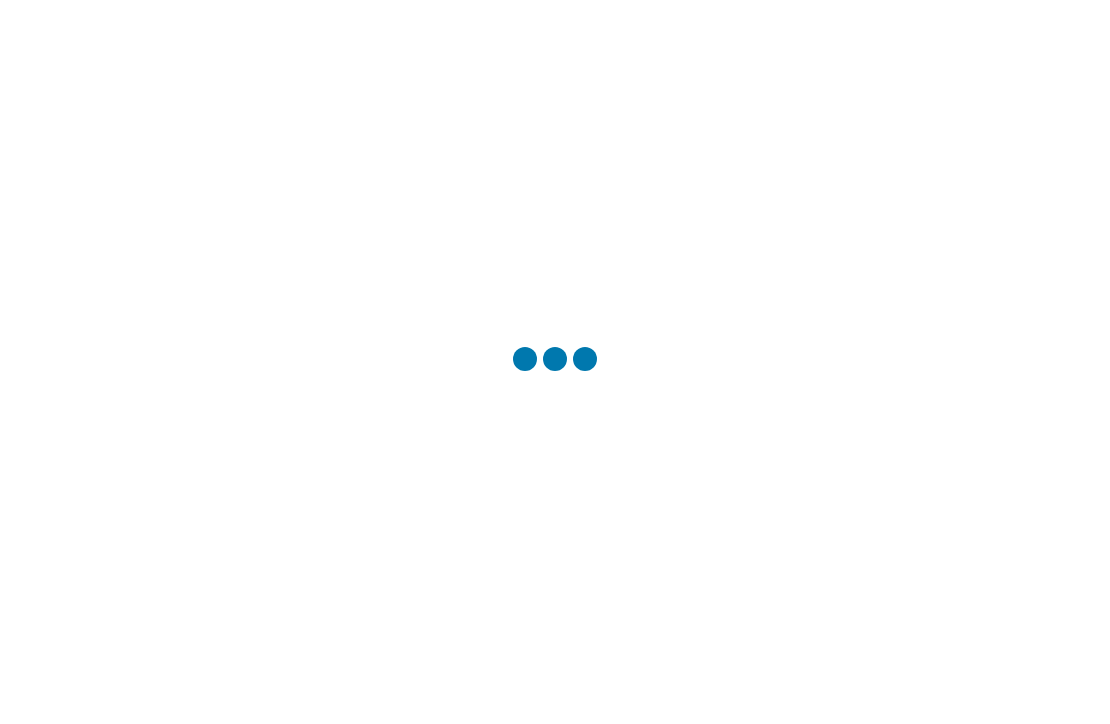 scroll, scrollTop: 0, scrollLeft: 0, axis: both 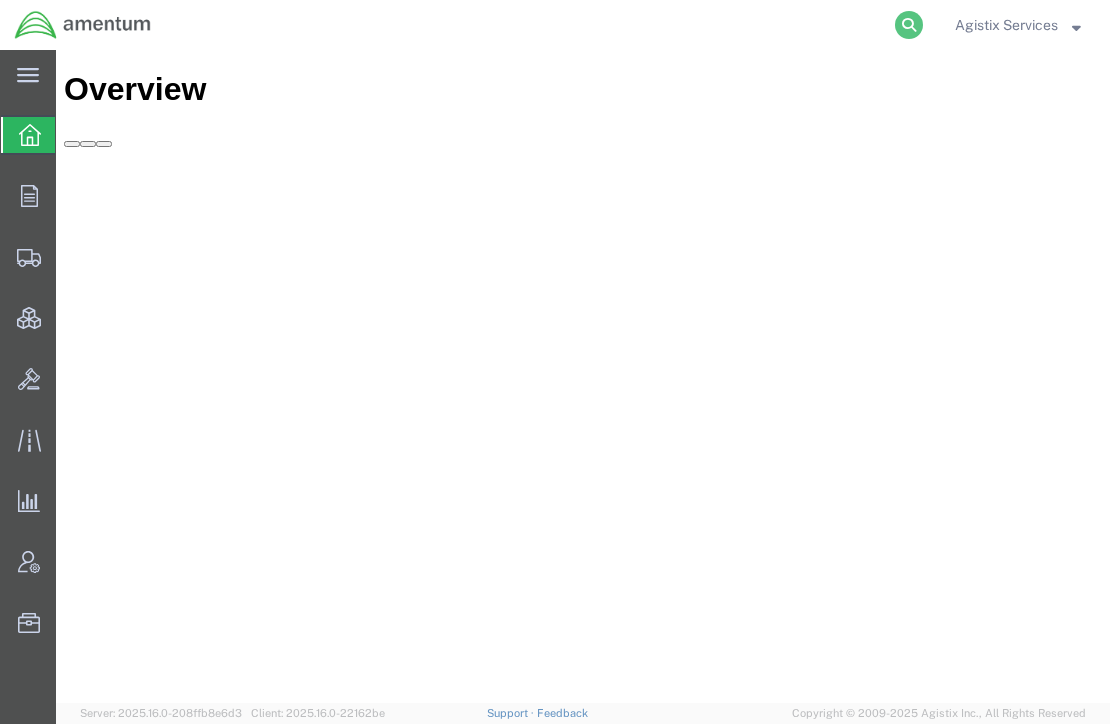 click 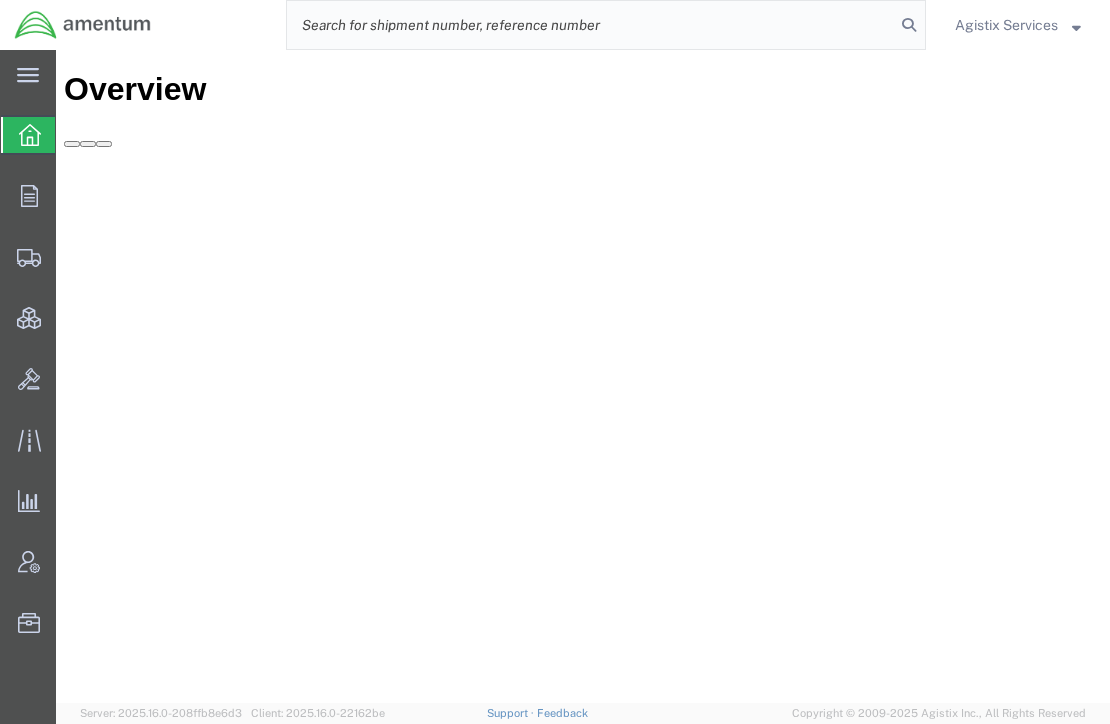 paste on "[FIRST].[LAST]@[DOMAIN]" 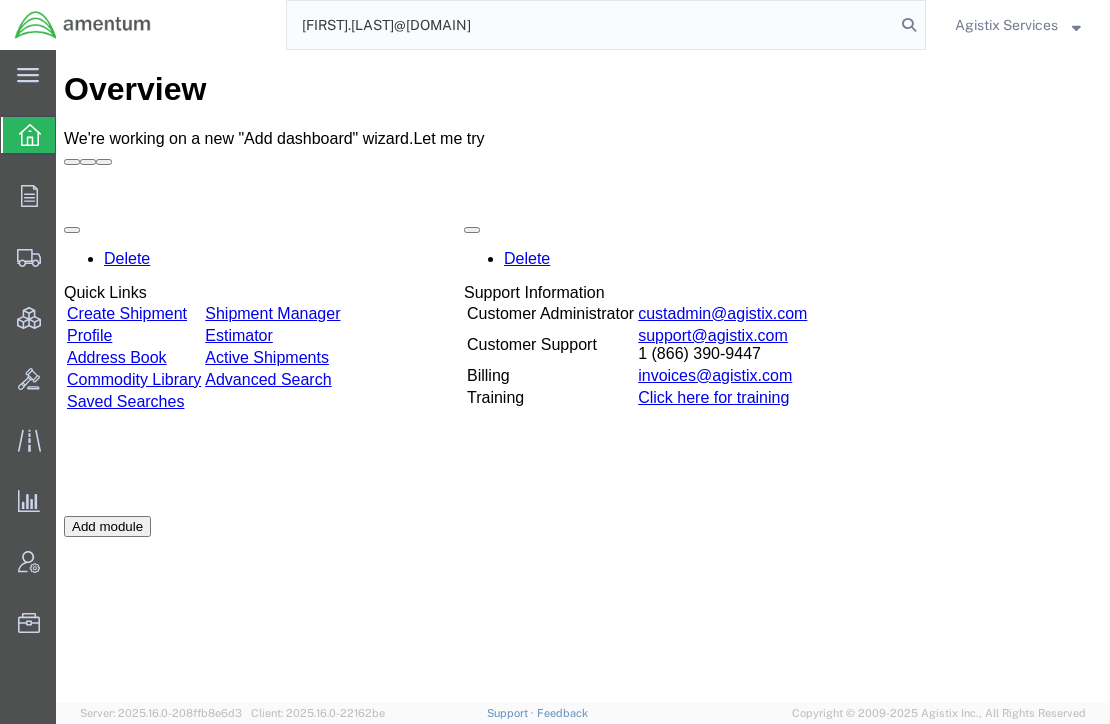 click on "[FIRST].[LAST]@[DOMAIN]" 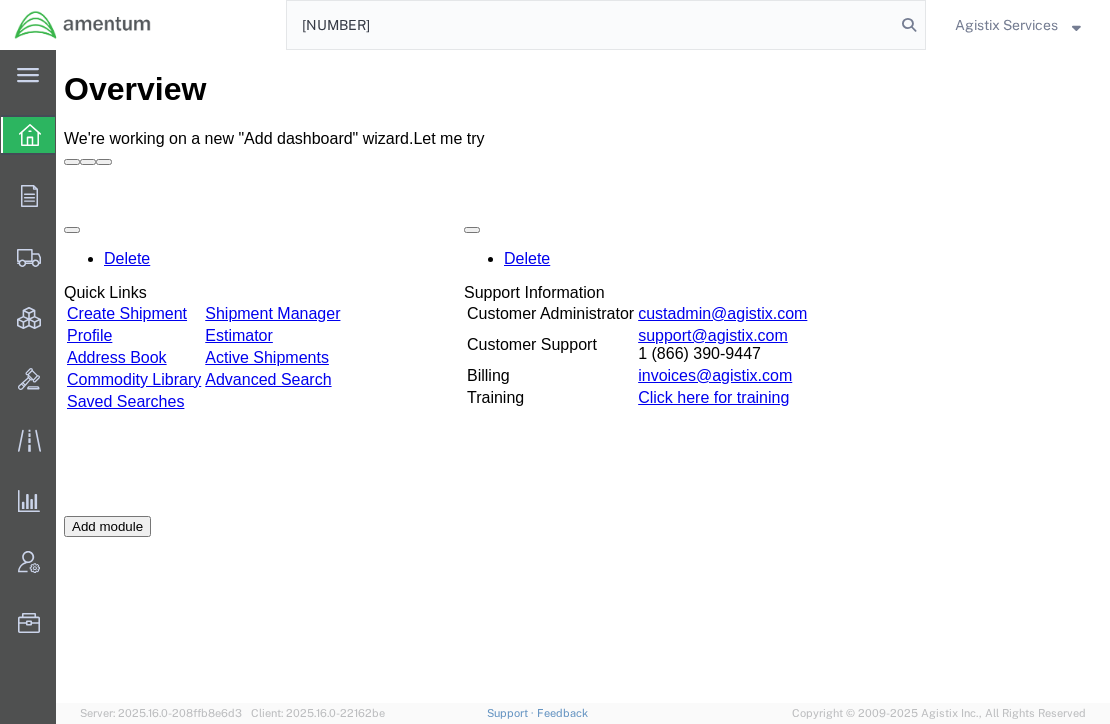 type on "[NUMBER]" 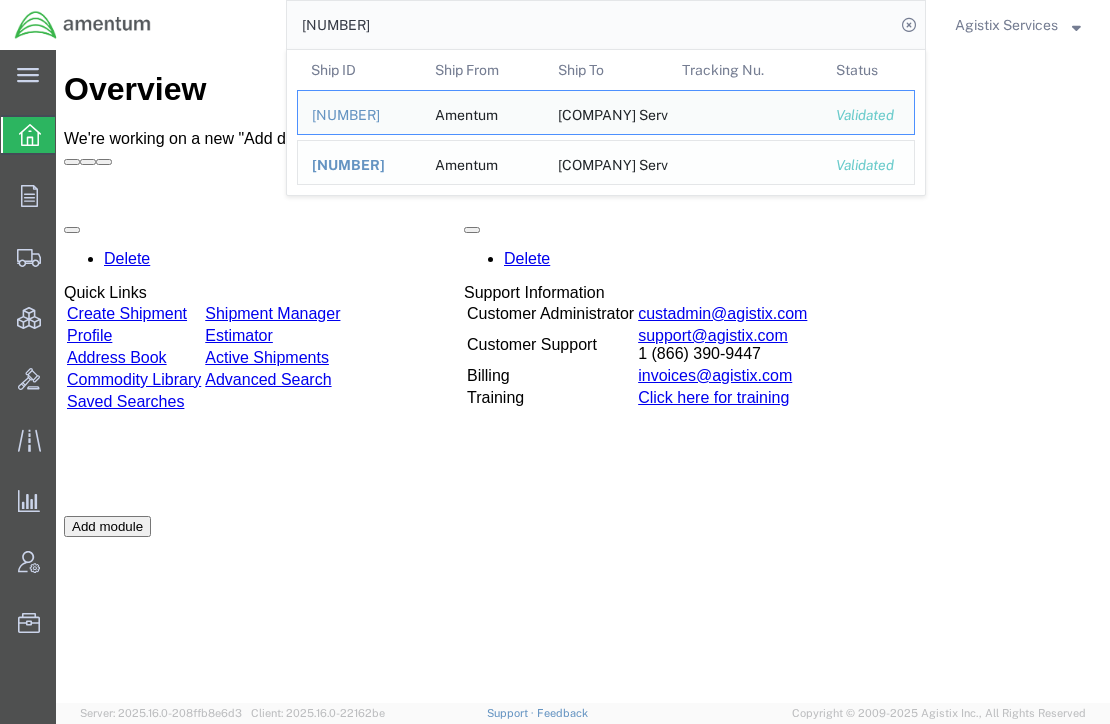 click on "[NUMBER]" at bounding box center [348, 165] 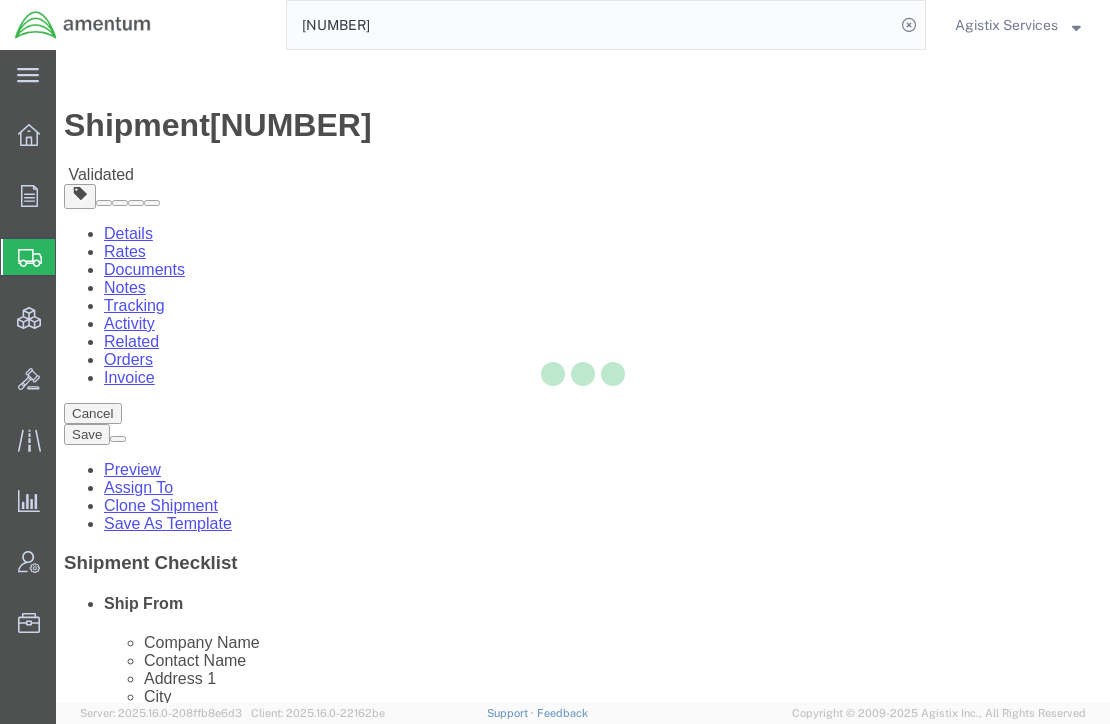 select 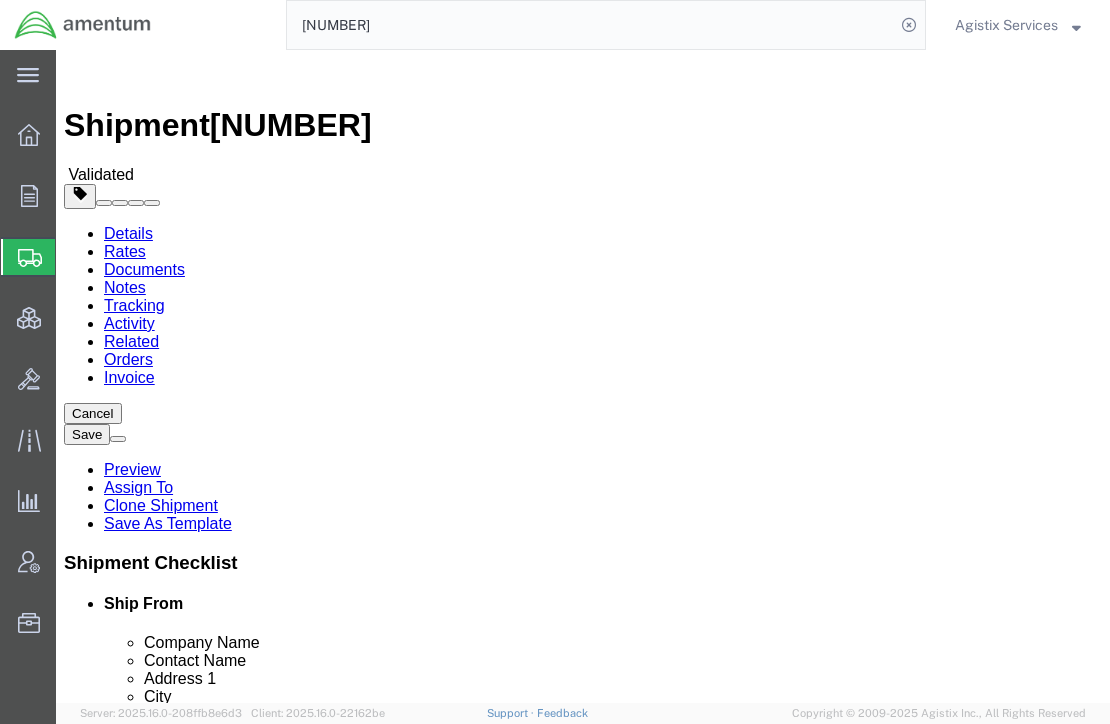 scroll, scrollTop: 179, scrollLeft: 0, axis: vertical 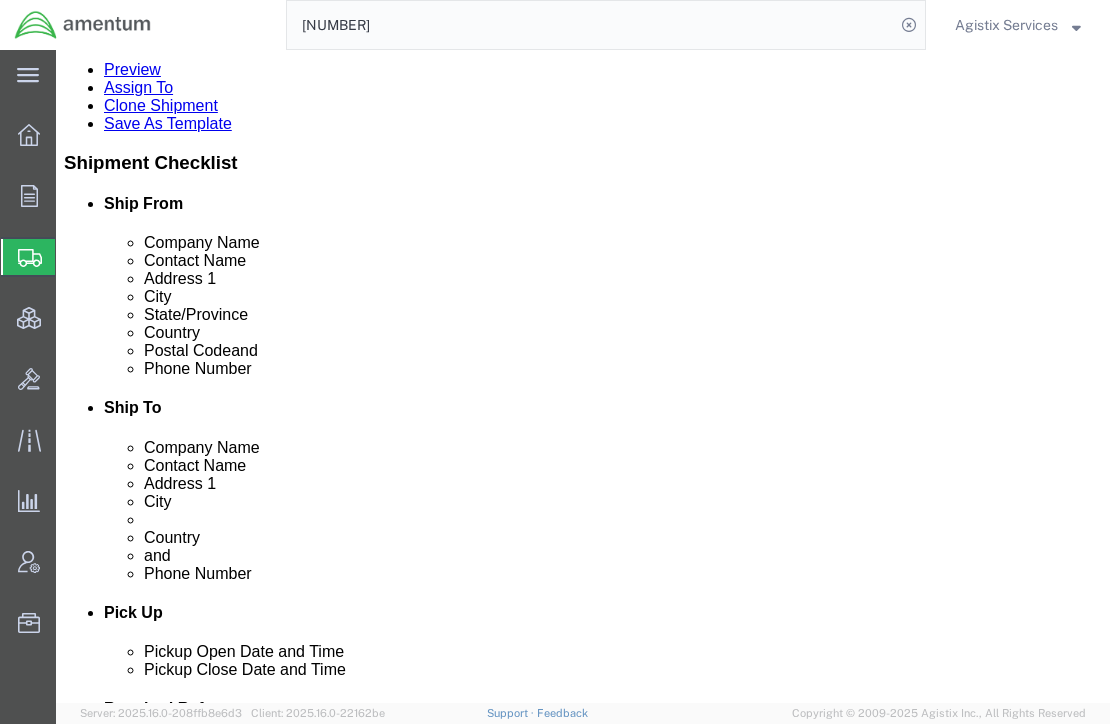 type on "[COUNTRY]" 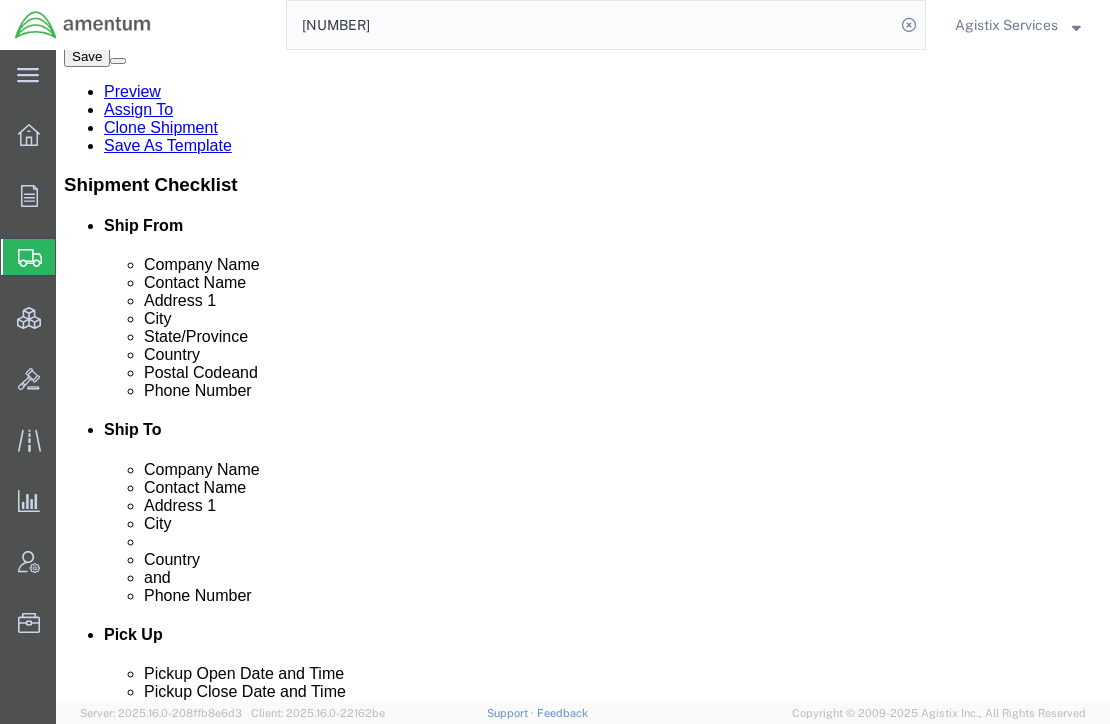 click on "Rate Shipment" 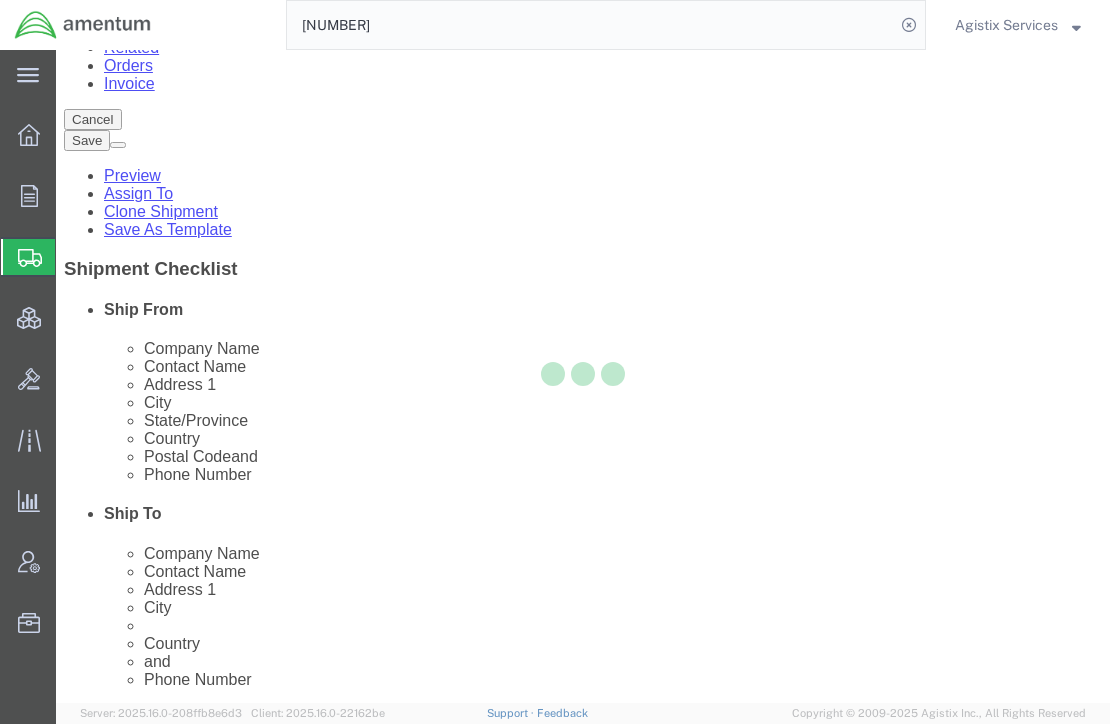 scroll, scrollTop: 40, scrollLeft: 0, axis: vertical 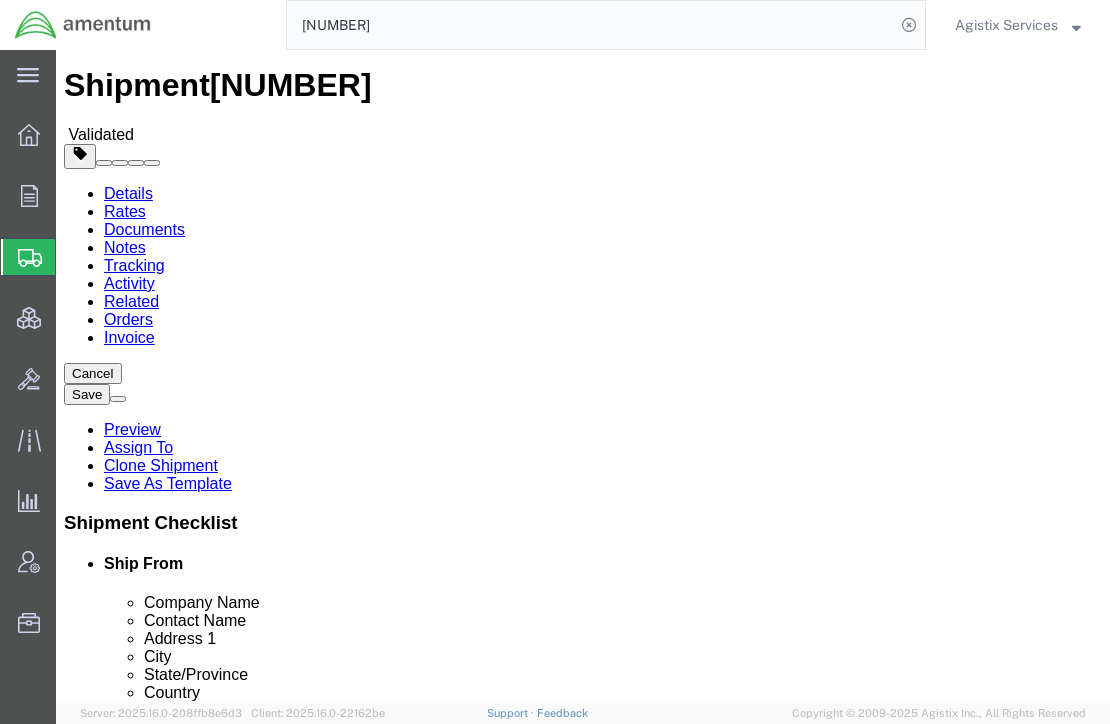 click at bounding box center (242, 1404) 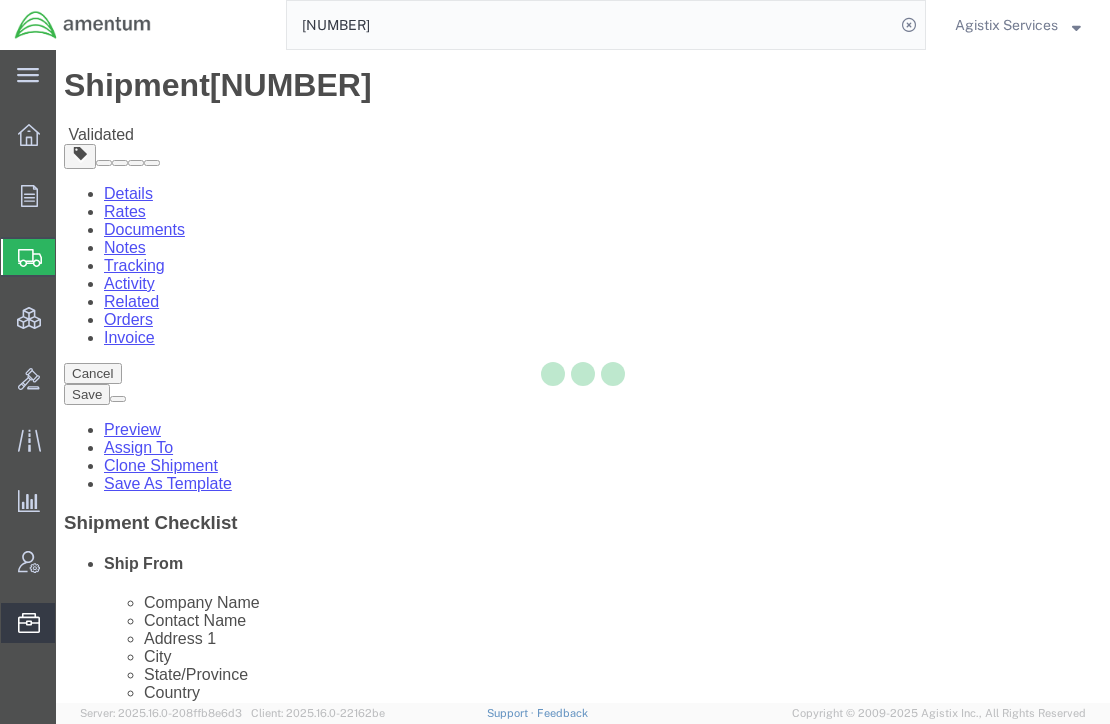 scroll, scrollTop: 0, scrollLeft: 0, axis: both 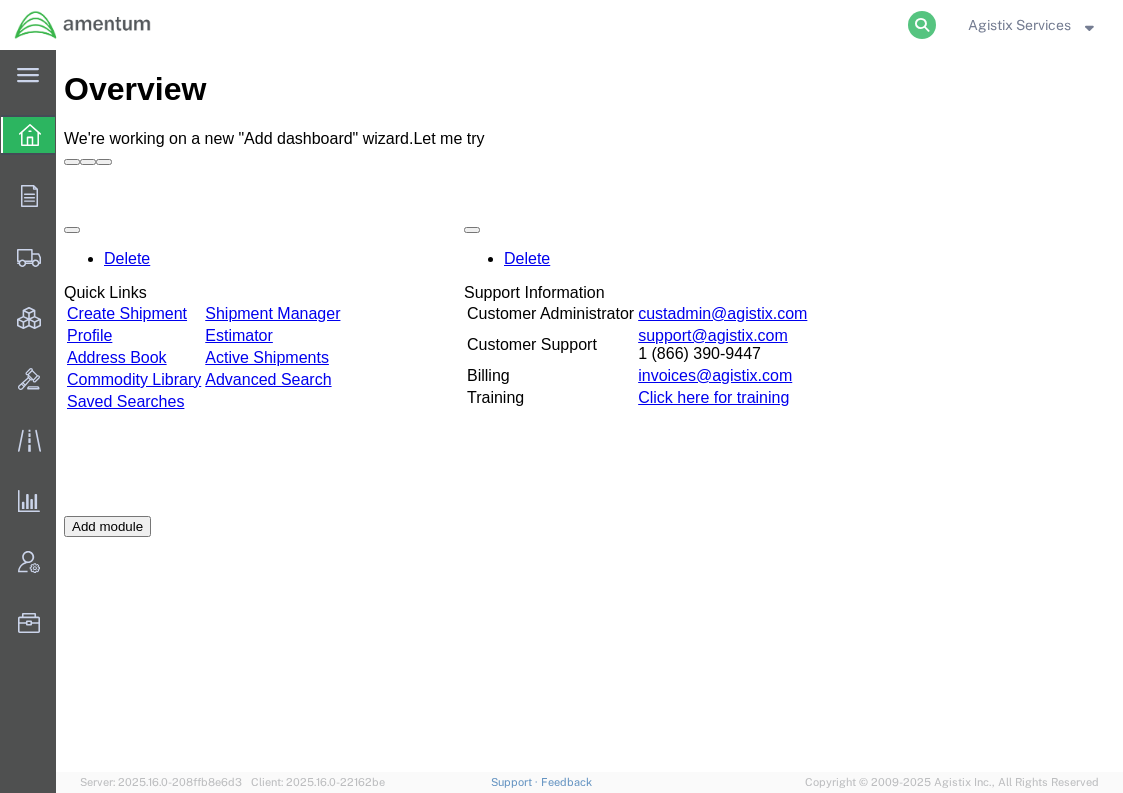click 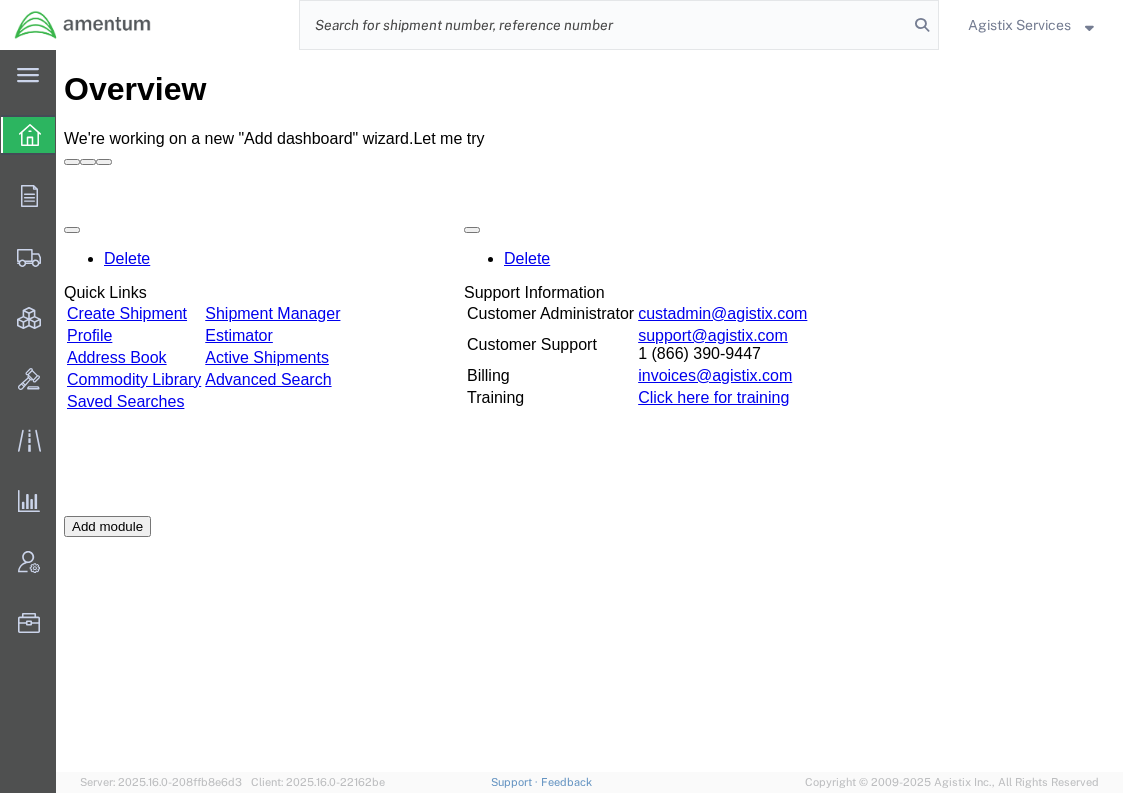 paste on "[NUMBER]" 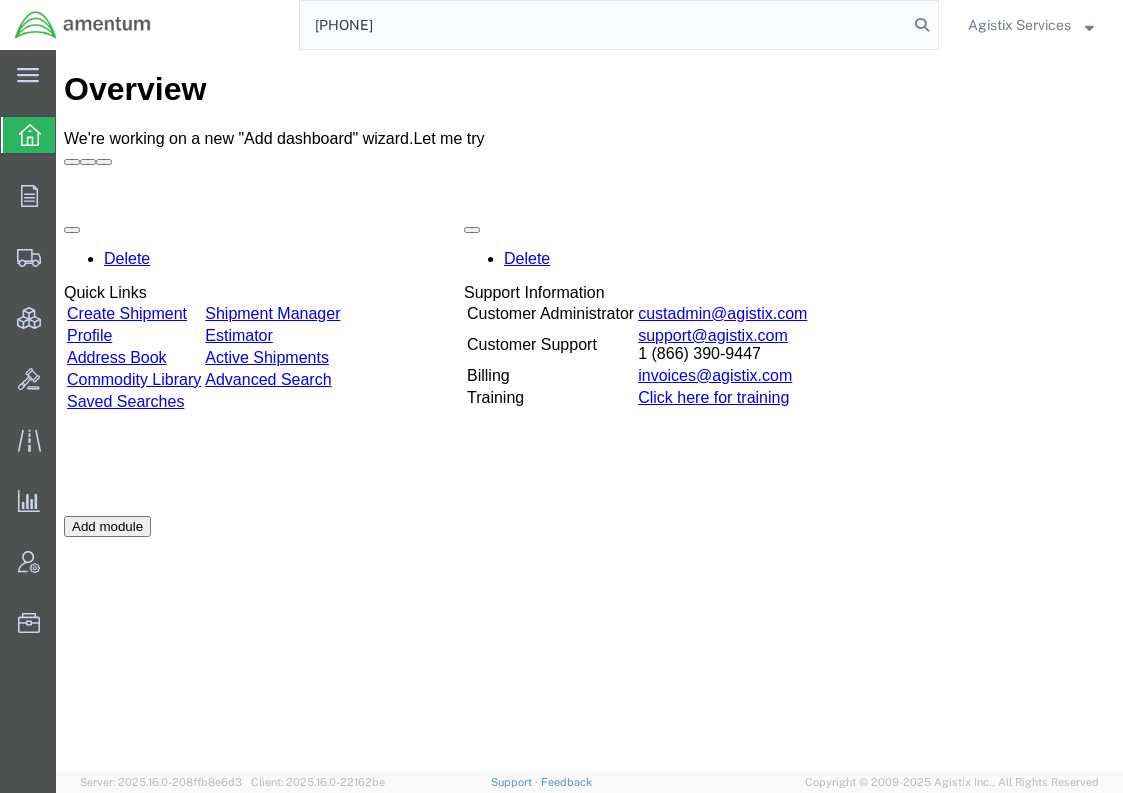 type on "[NUMBER]" 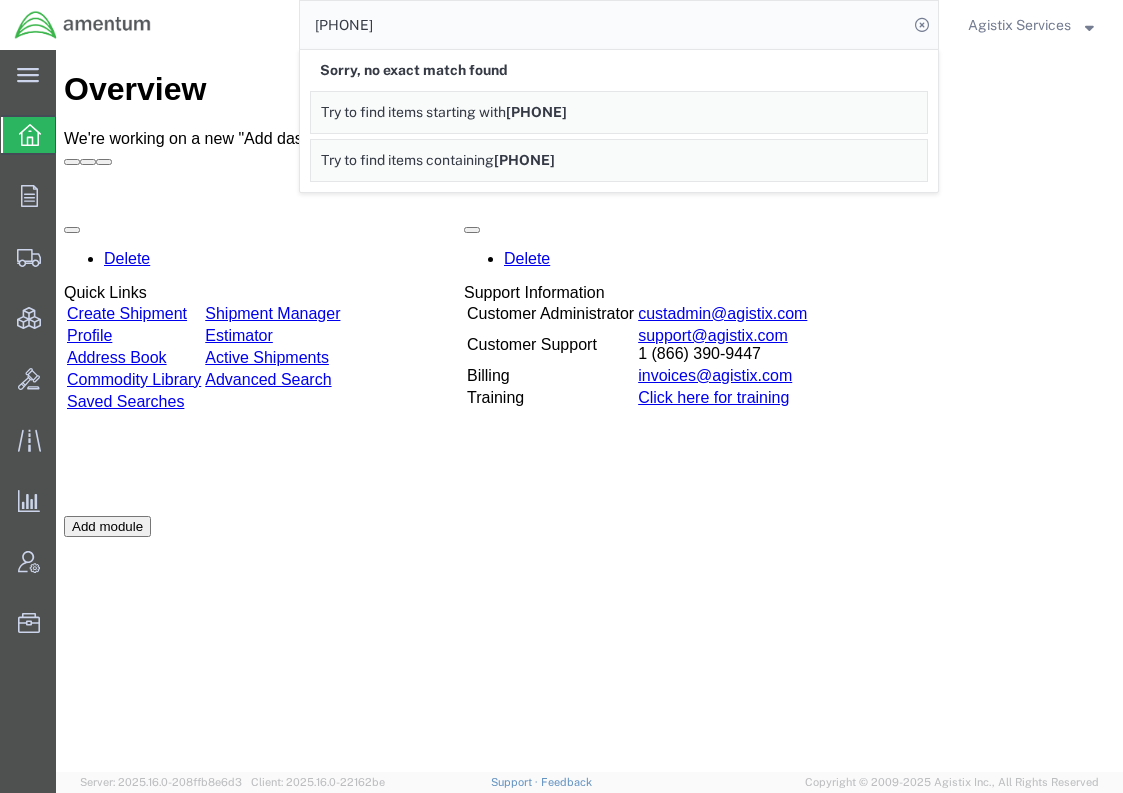 click on "Delete
Quick Links
Create Shipment
Shipment Manager
Profile
Estimator
Address Book
Active Shipments
Commodity Library
Advanced Search
Saved Searches
Billing" at bounding box center (589, 516) 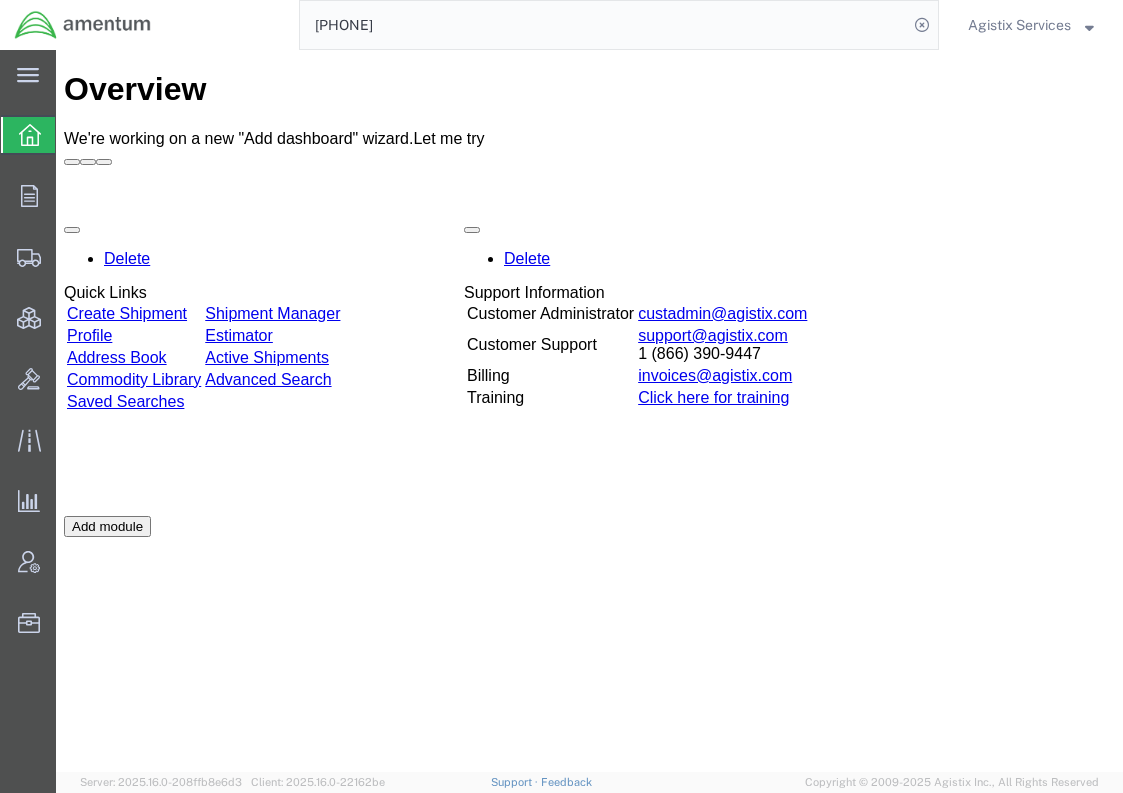 click on "Agistix Services" 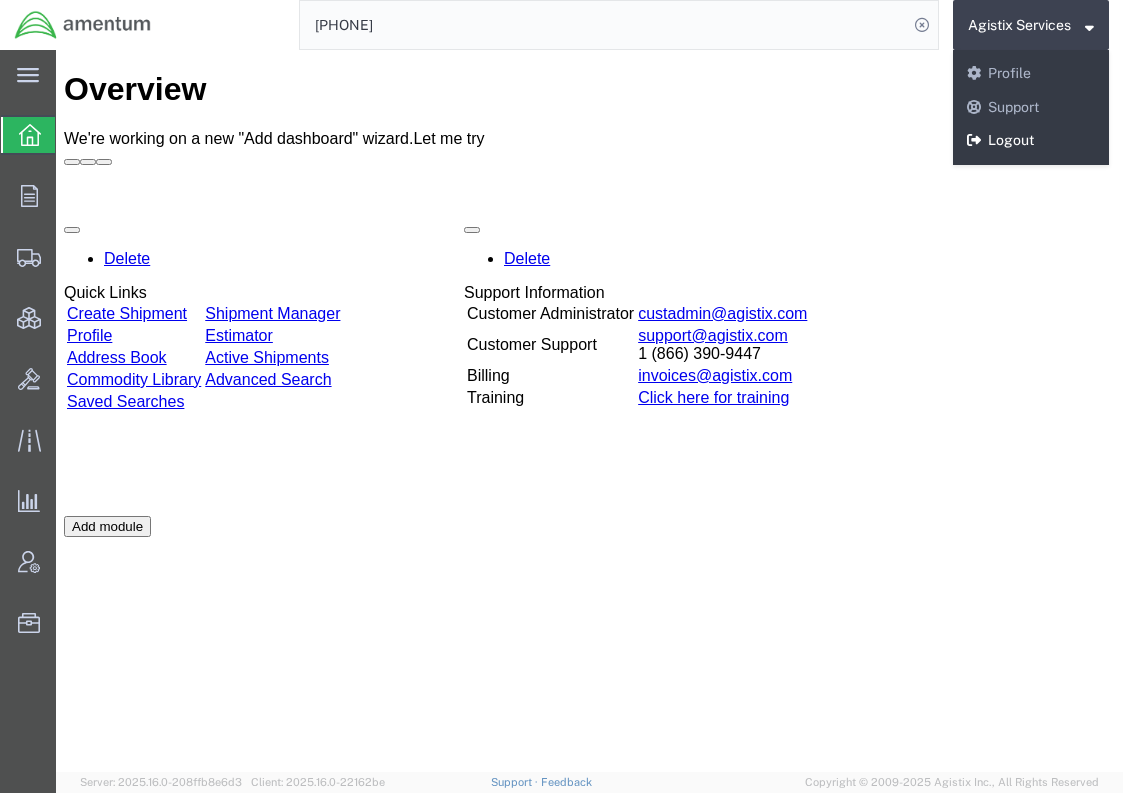 drag, startPoint x: 987, startPoint y: 151, endPoint x: 930, endPoint y: 100, distance: 76.48529 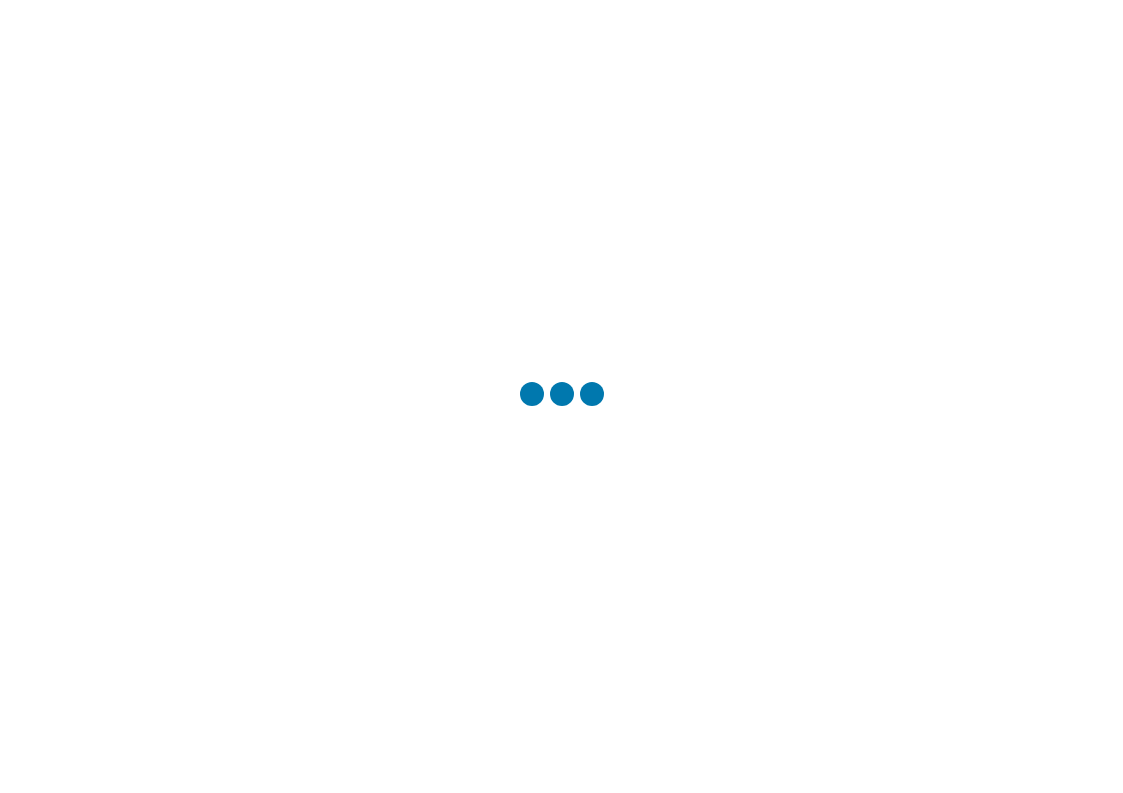 scroll, scrollTop: 0, scrollLeft: 0, axis: both 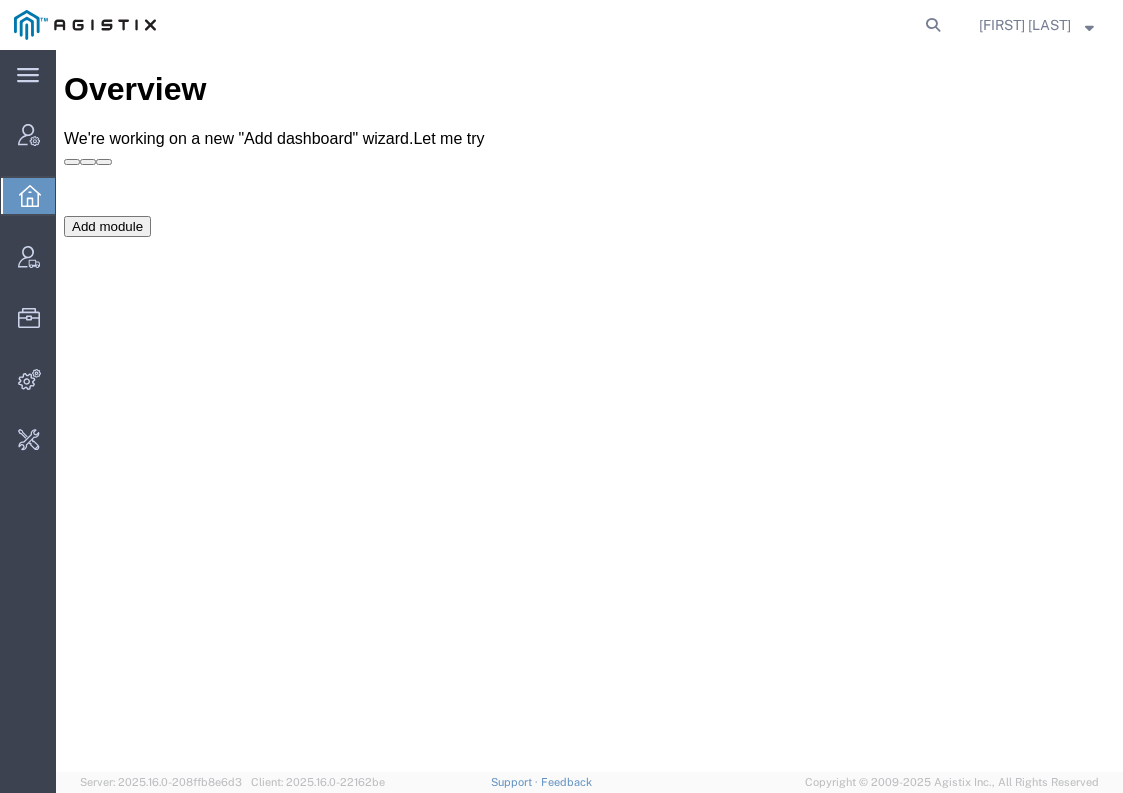 click 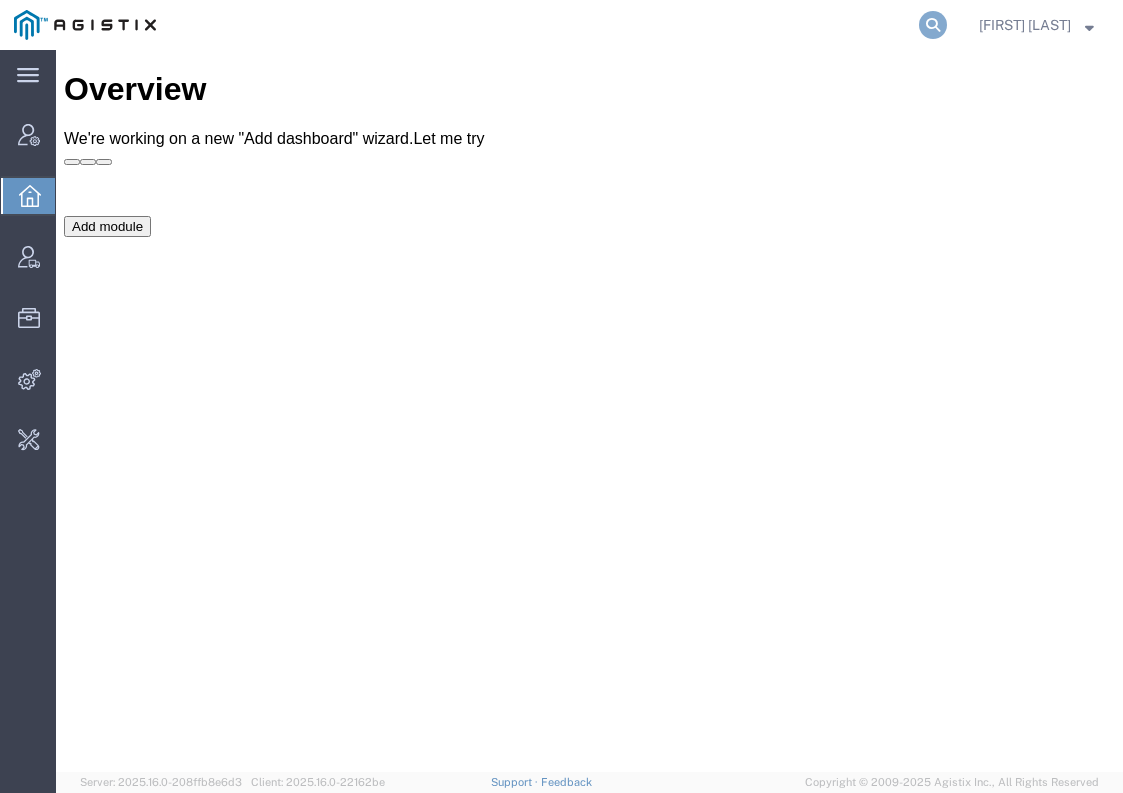 click 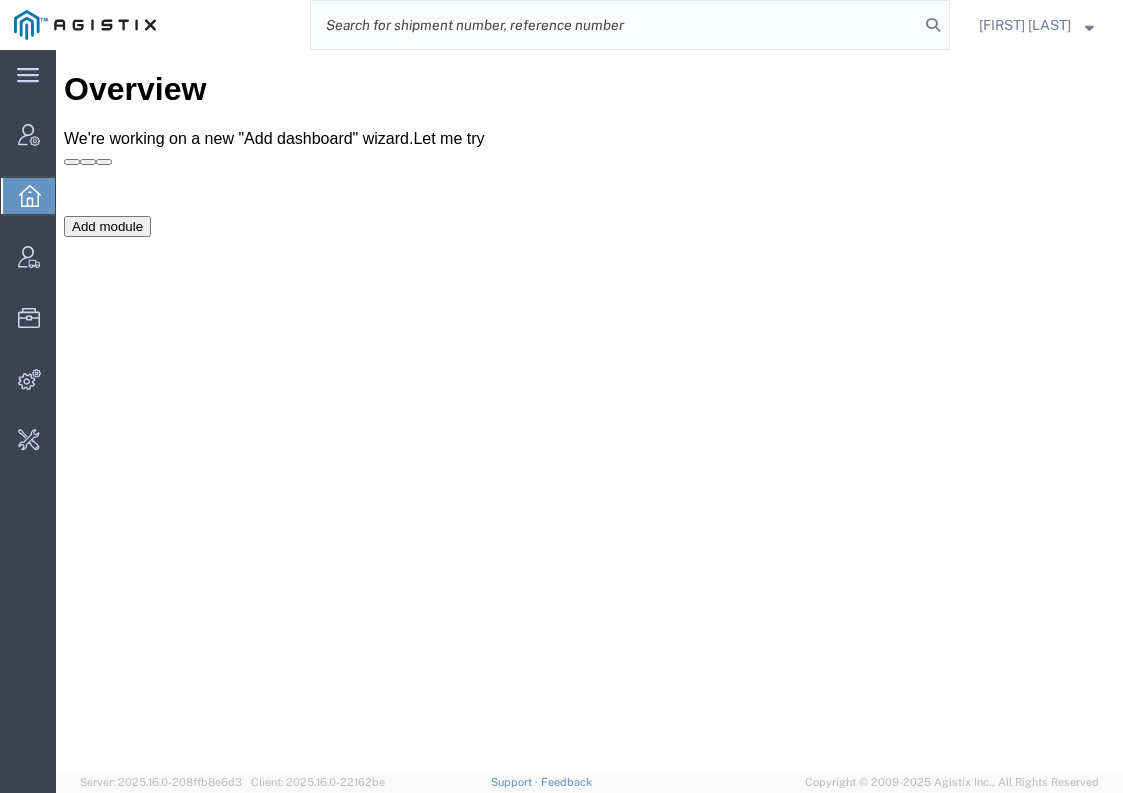 paste on "[NUMBER]" 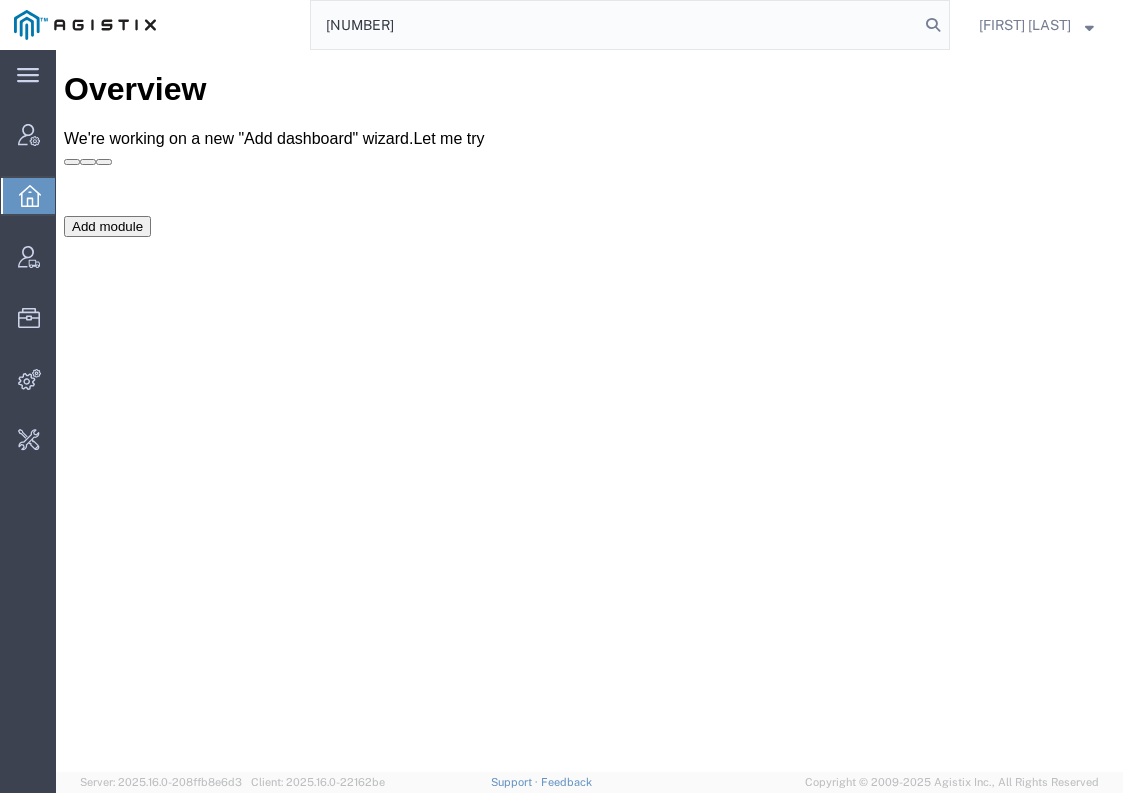 type on "[NUMBER]" 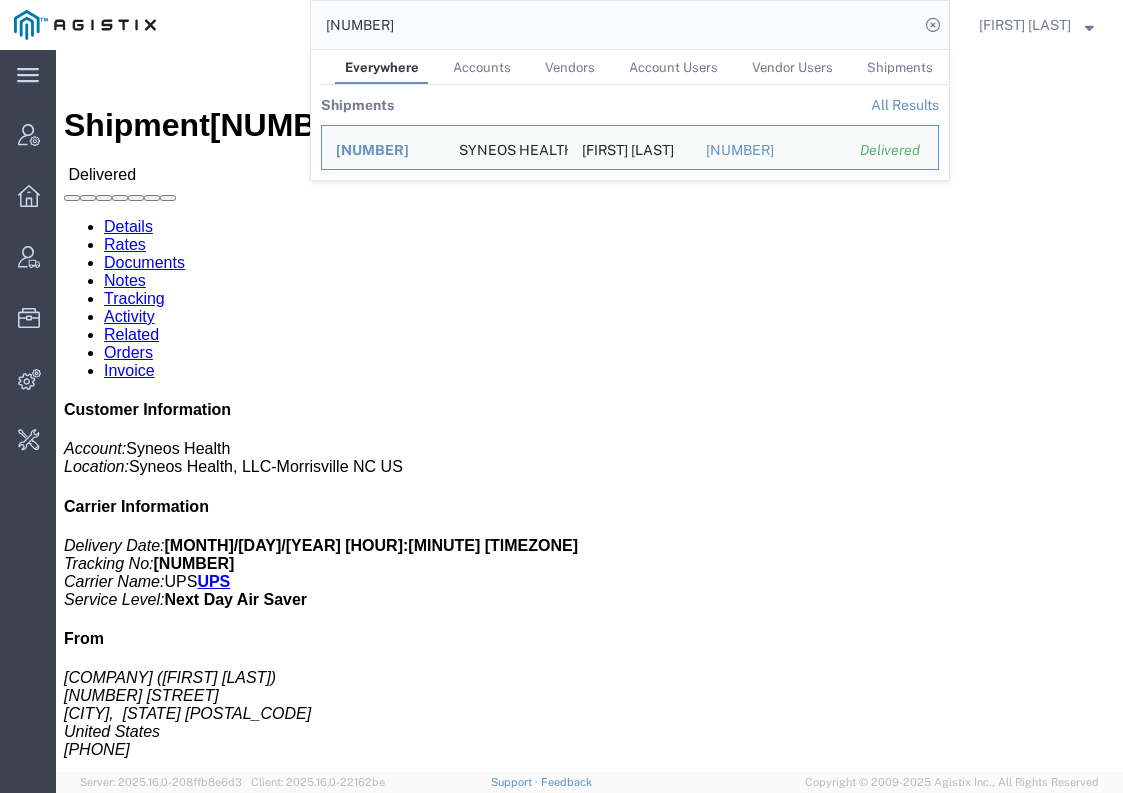 click on "Total shipment is made up of
1   packages
containing
1
pieces
weighing
1.00   LBS
and a total value of
1.00   USD" 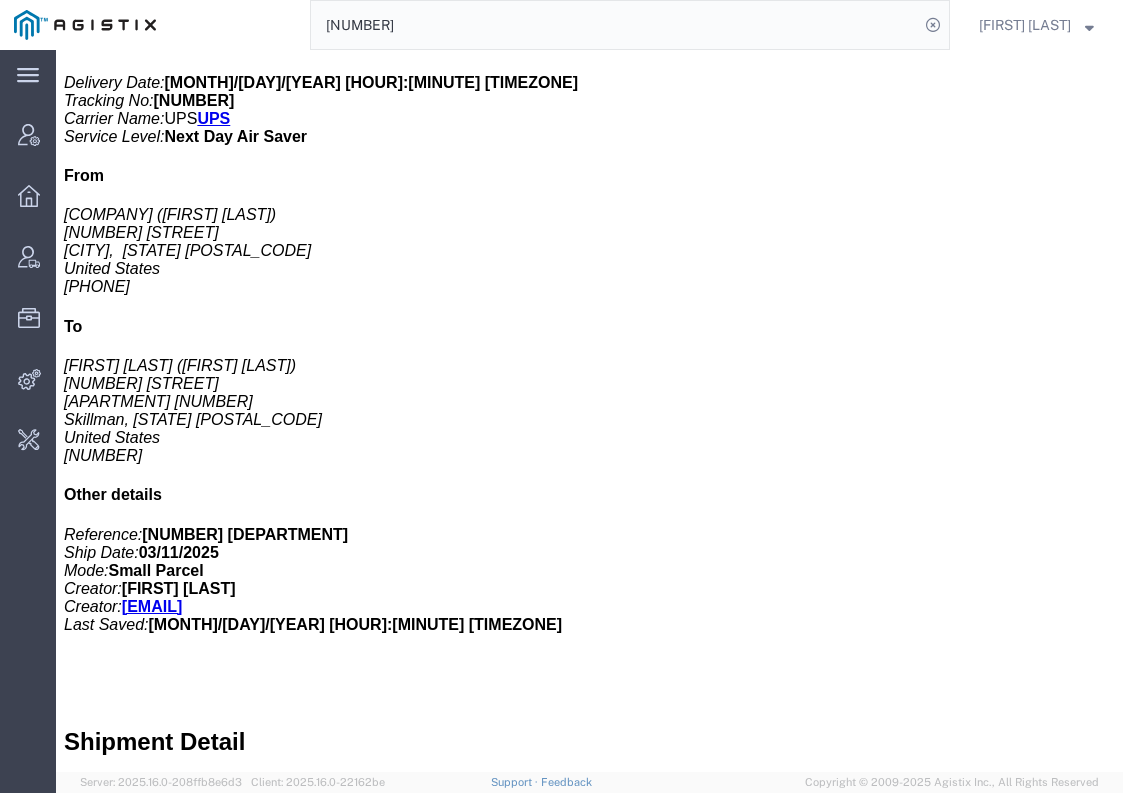 scroll, scrollTop: 0, scrollLeft: 0, axis: both 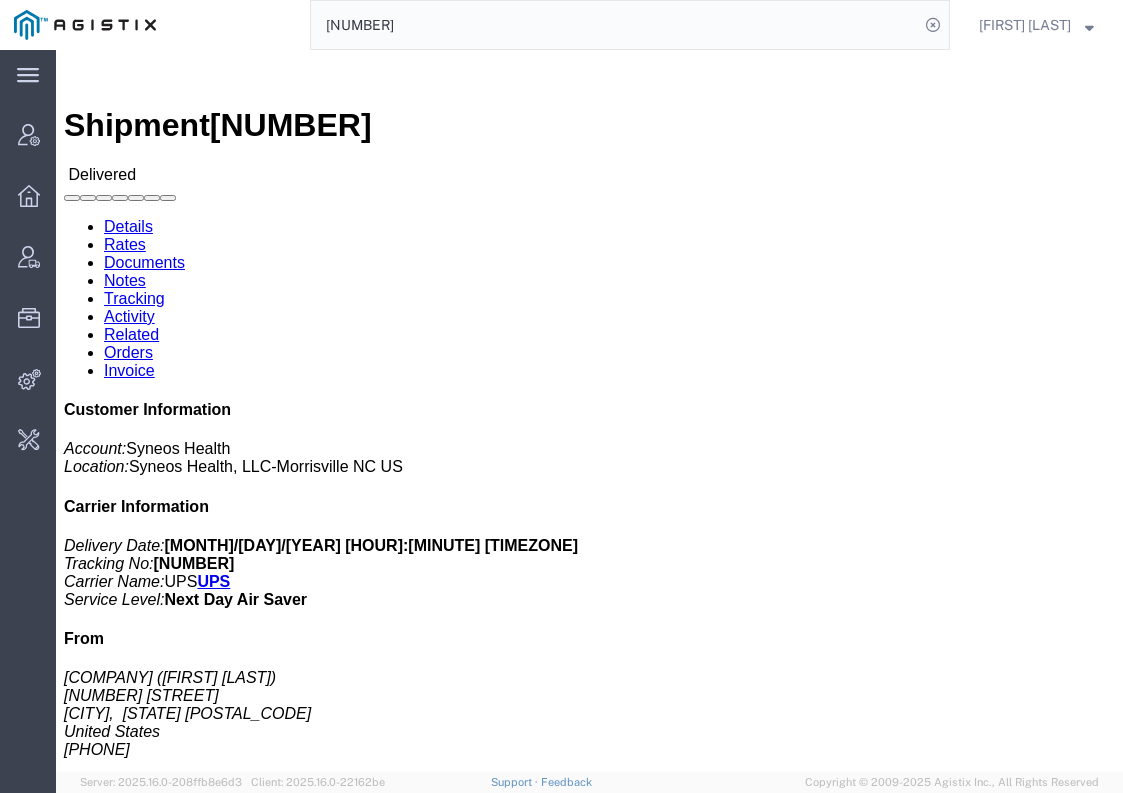 click on "Leg 1 - Small Parcel" 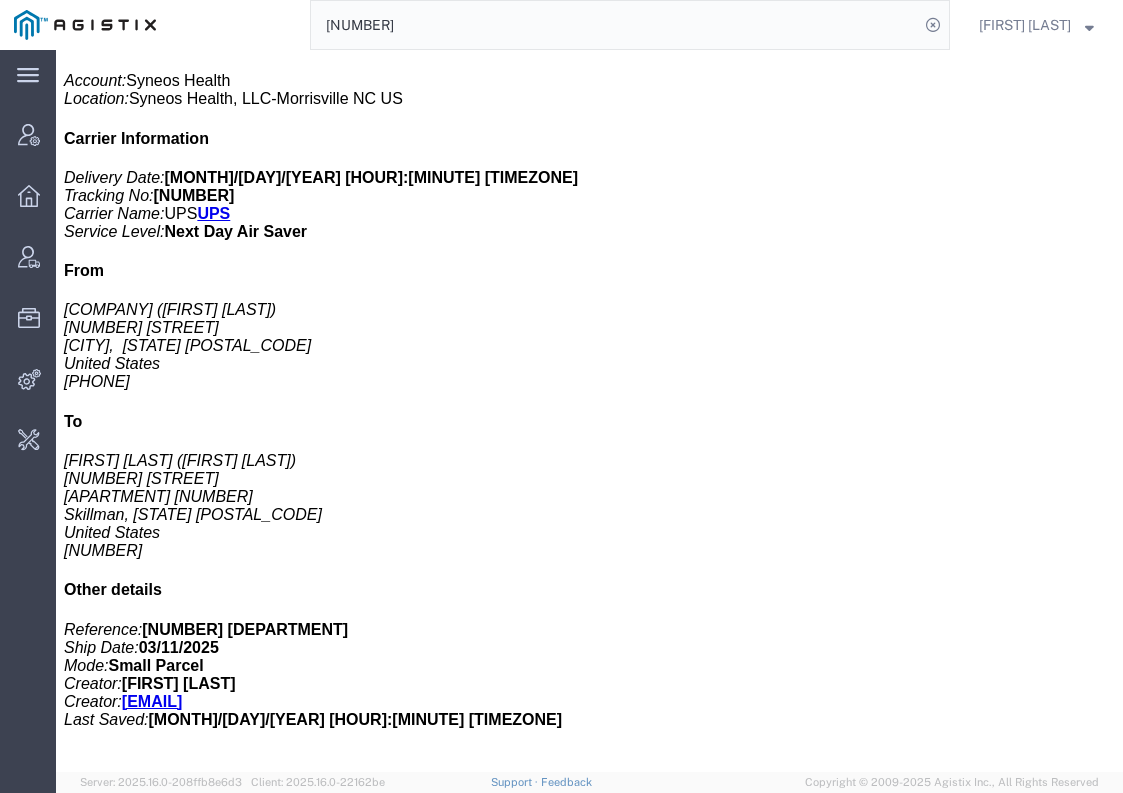 scroll, scrollTop: 600, scrollLeft: 0, axis: vertical 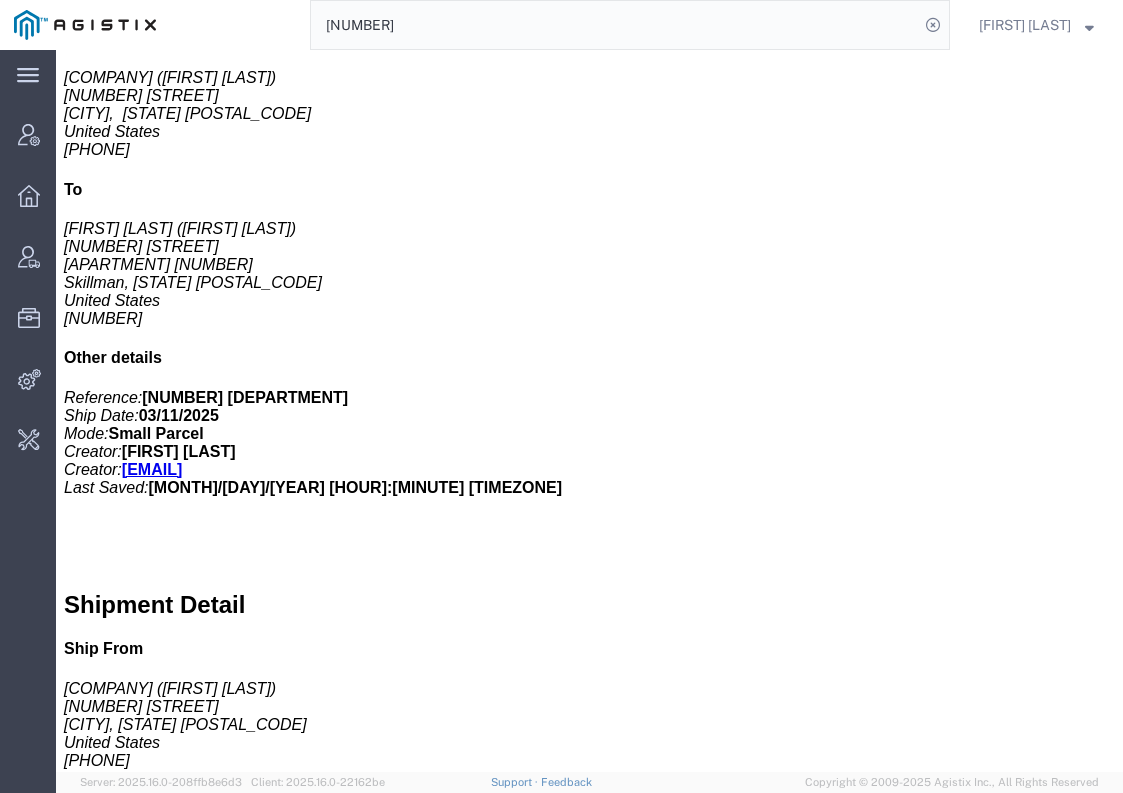 click on "Sender/Shipper" 